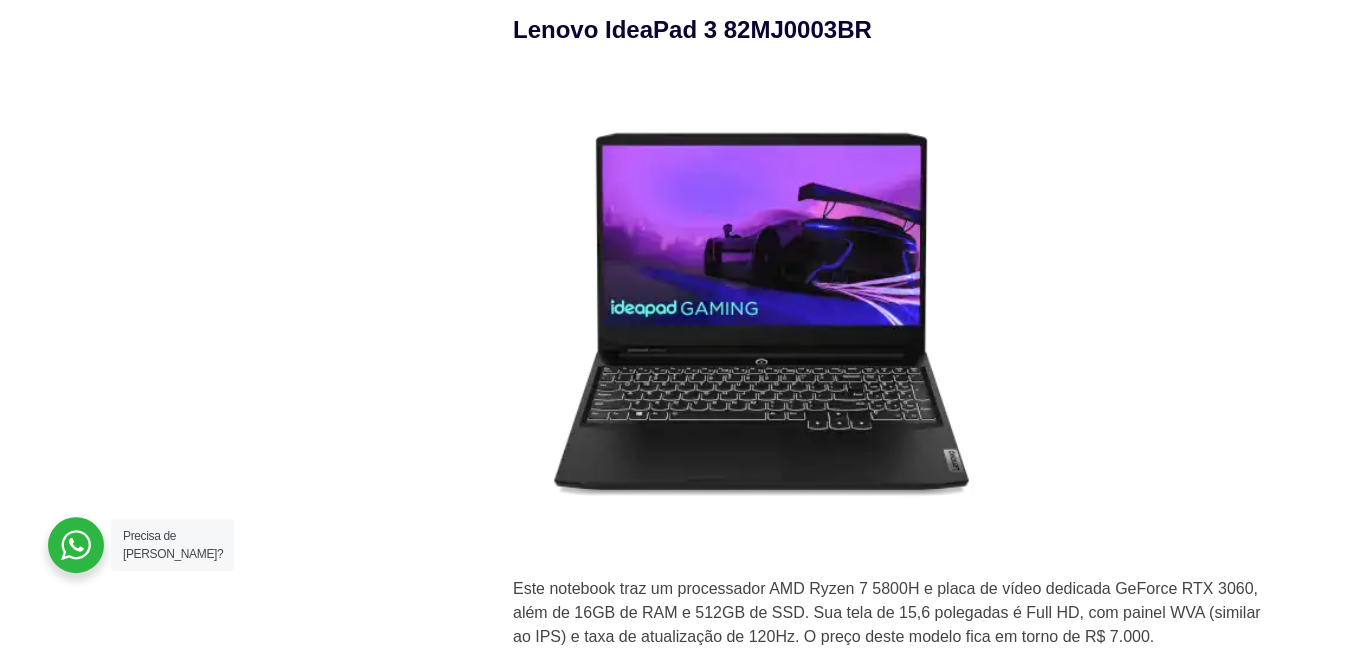 scroll, scrollTop: 3778, scrollLeft: 0, axis: vertical 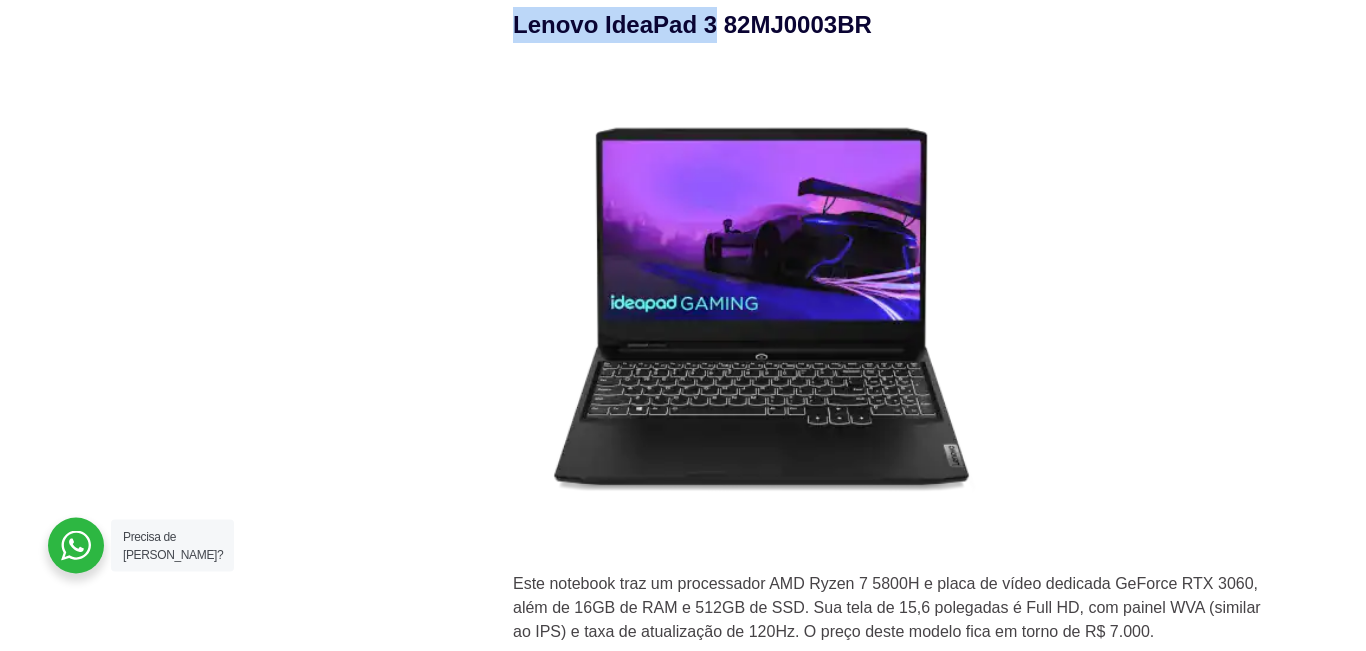 drag, startPoint x: 515, startPoint y: 100, endPoint x: 725, endPoint y: 100, distance: 210 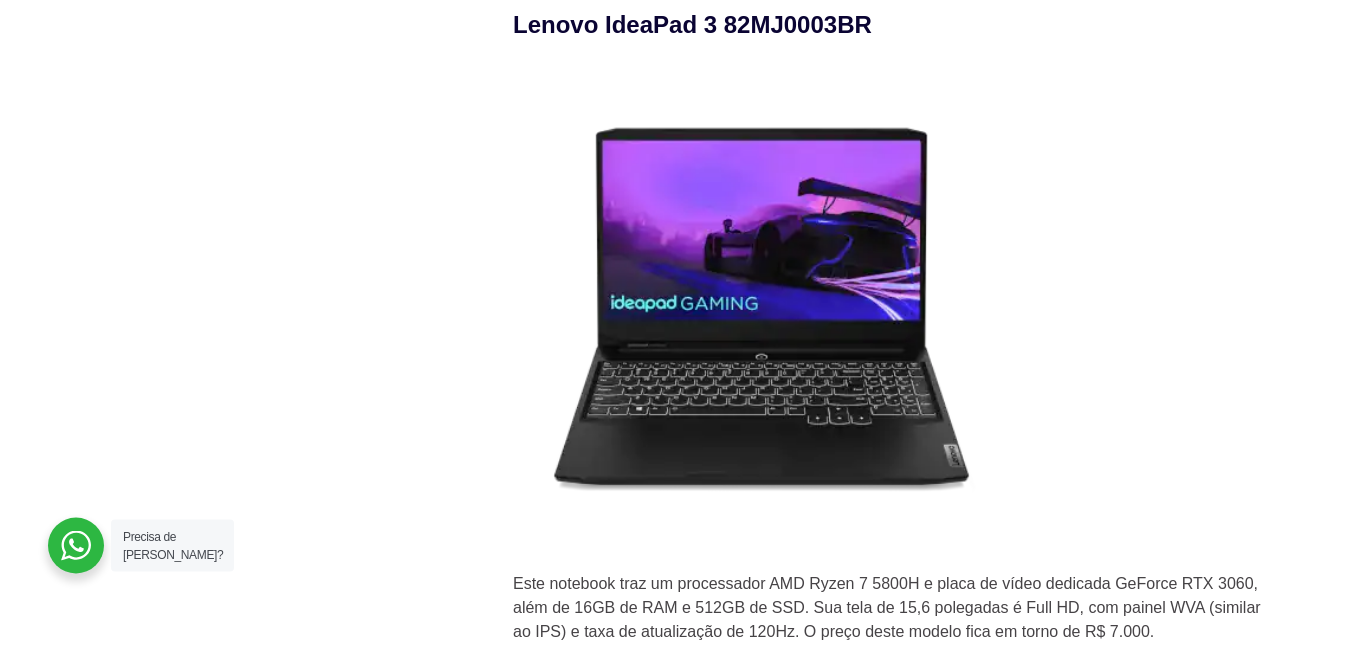 click on "Quando se trata de trabalhar com o AutoCad, um dos softwares de design mais populares do mercado, ter o notebook certo é crucial. A escolha do equipamento adequado pode fazer toda a diferença na sua produtividade e na qualidade dos projetos que você pode criar.
Neste guia, exploraremos os requisitos do sistema do Autocad e forneceremos recomendações sobre o melhor notebook para design, focando no desempenho em CAD e na GPU para Autocad. Vamos ajudá-lo a escolher o notebook perfeito para atender às suas necessidades de design.
Requisitos do Sistema AutoCad
Antes de mergulharmos na seleção do notebook, é fundamental entender os requisitos do sistema para o Autocad. O software é conhecido por ser exigente em termos de recursos, especialmente quando se trabalha com projetos complexos em 2D e 3D. Portanto, certificar-se de que o notebook atende a esses requisitos é o primeiro passo. Os requisitos mínimos do sistema para o Autocad geralmente incluem:
Processador" at bounding box center [893, 168] 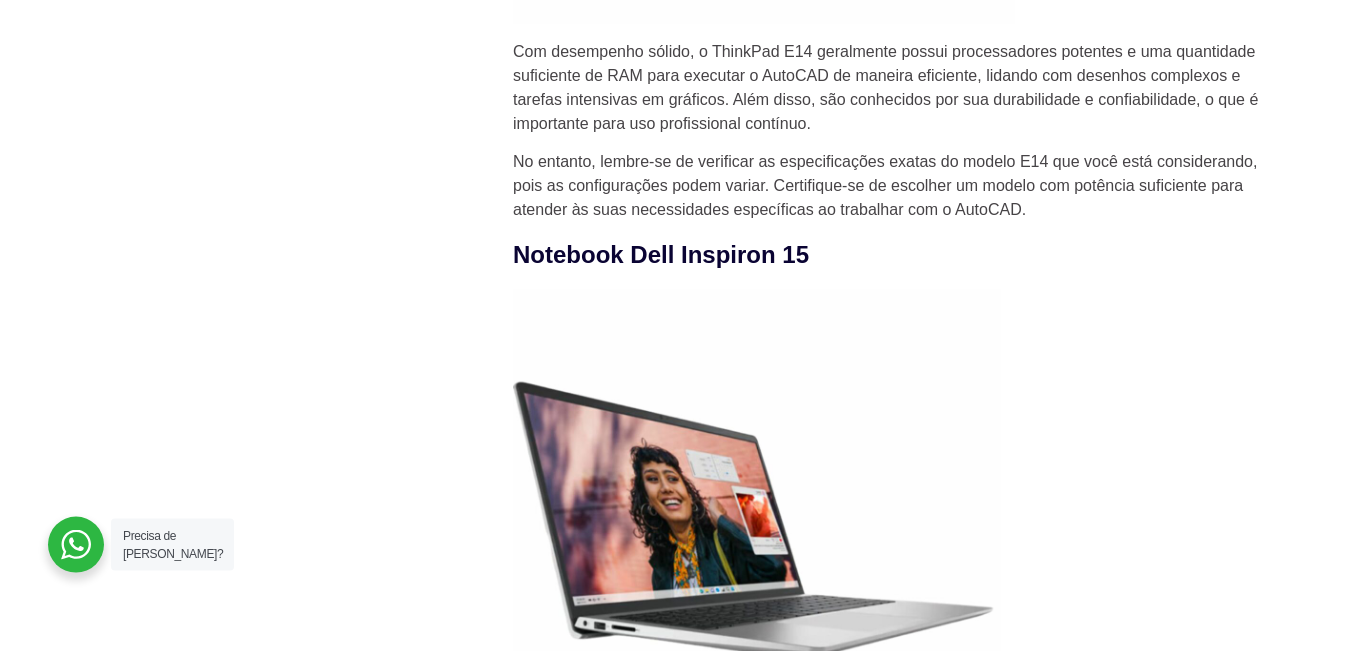 scroll, scrollTop: 5106, scrollLeft: 0, axis: vertical 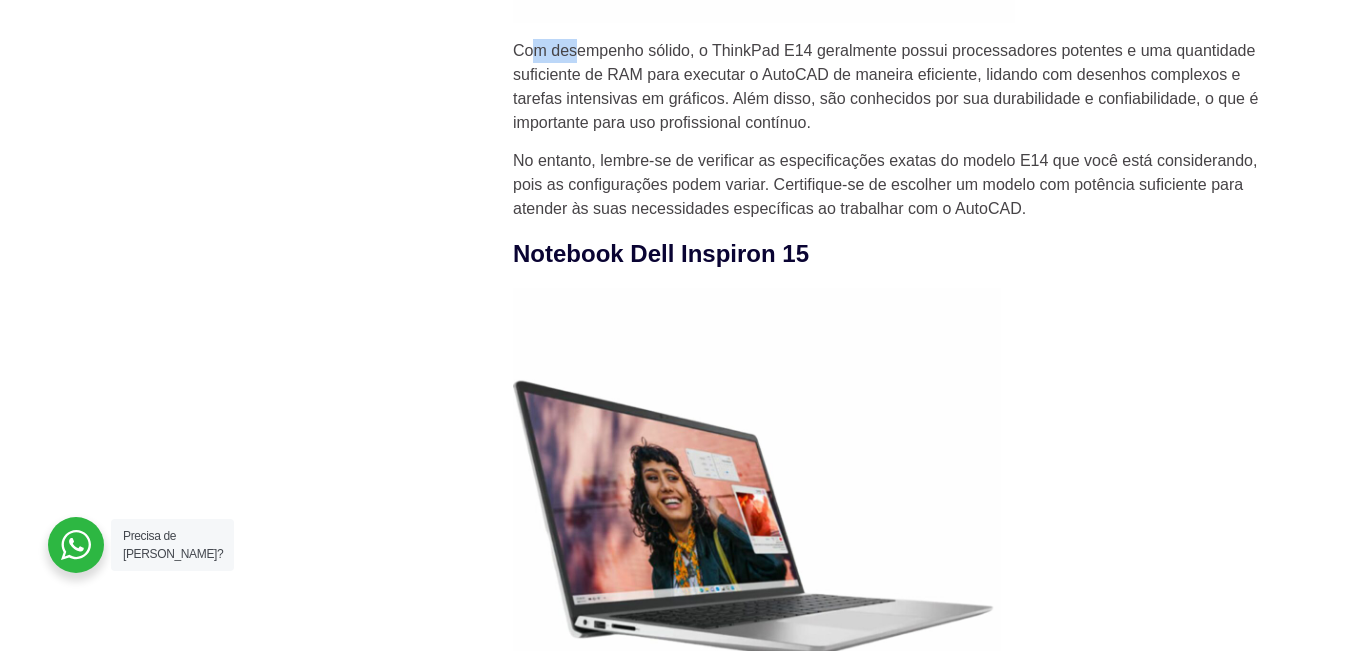 drag, startPoint x: 529, startPoint y: 119, endPoint x: 576, endPoint y: 124, distance: 47.26521 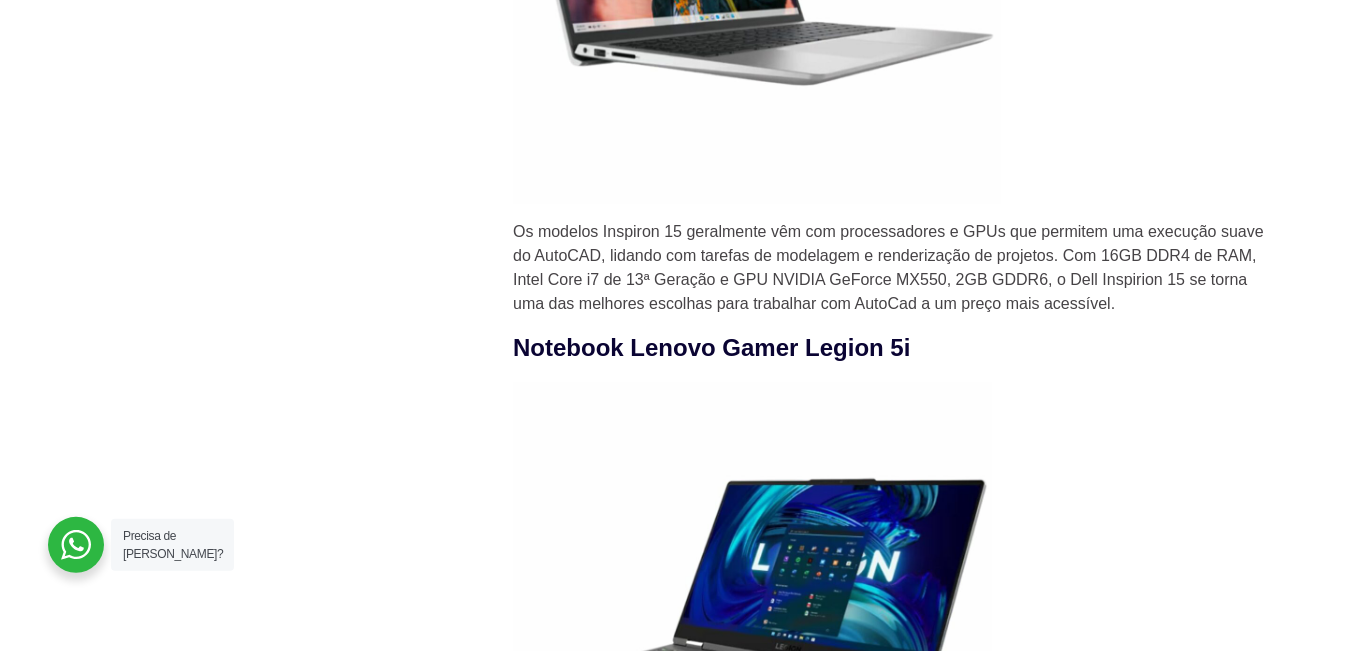 scroll, scrollTop: 5680, scrollLeft: 0, axis: vertical 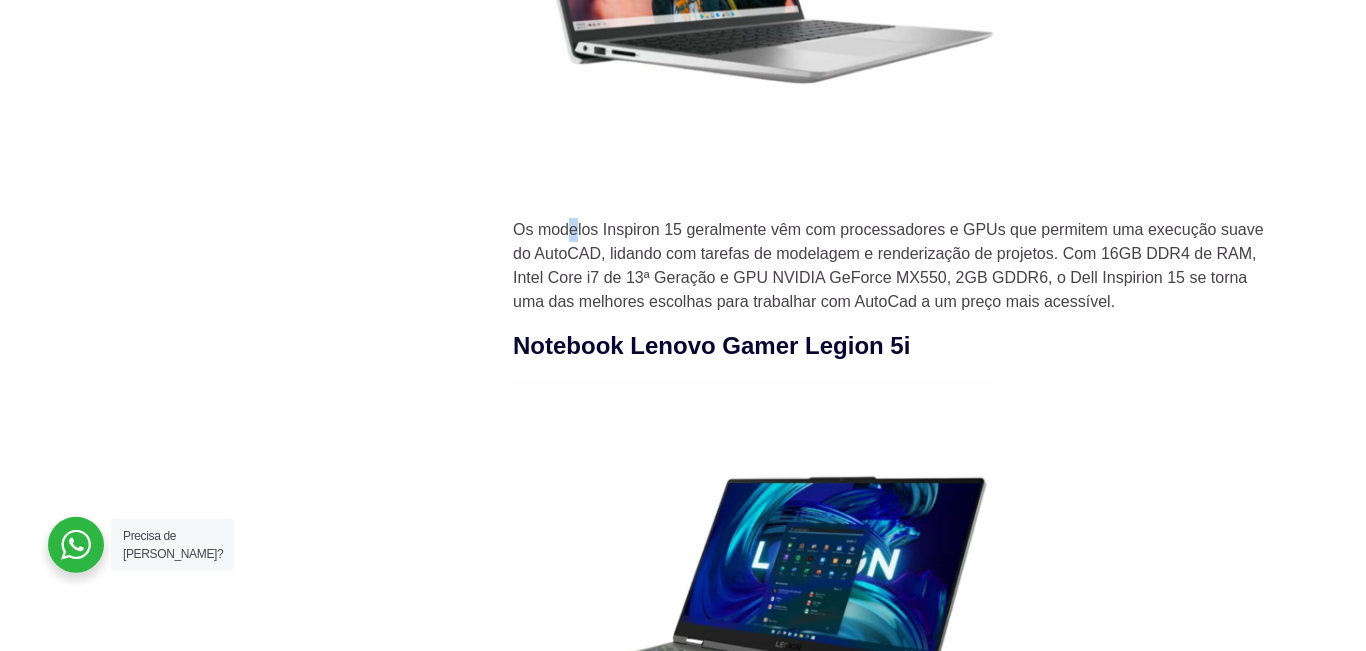 click on "Os modelos Inspiron 15 geralmente vêm com processadores e GPUs que permitem uma execução suave do AutoCAD, lidando com tarefas de modelagem e renderização de projetos. Com 16GB DDR4 de RAM, Intel Core i7 de 13ª Geração e GPU NVIDIA GeForce MX550, 2GB GDDR6, o Dell Inspirion 15 se torna uma das melhores escolhas para trabalhar com AutoCad a um preço mais acessível." at bounding box center (893, 266) 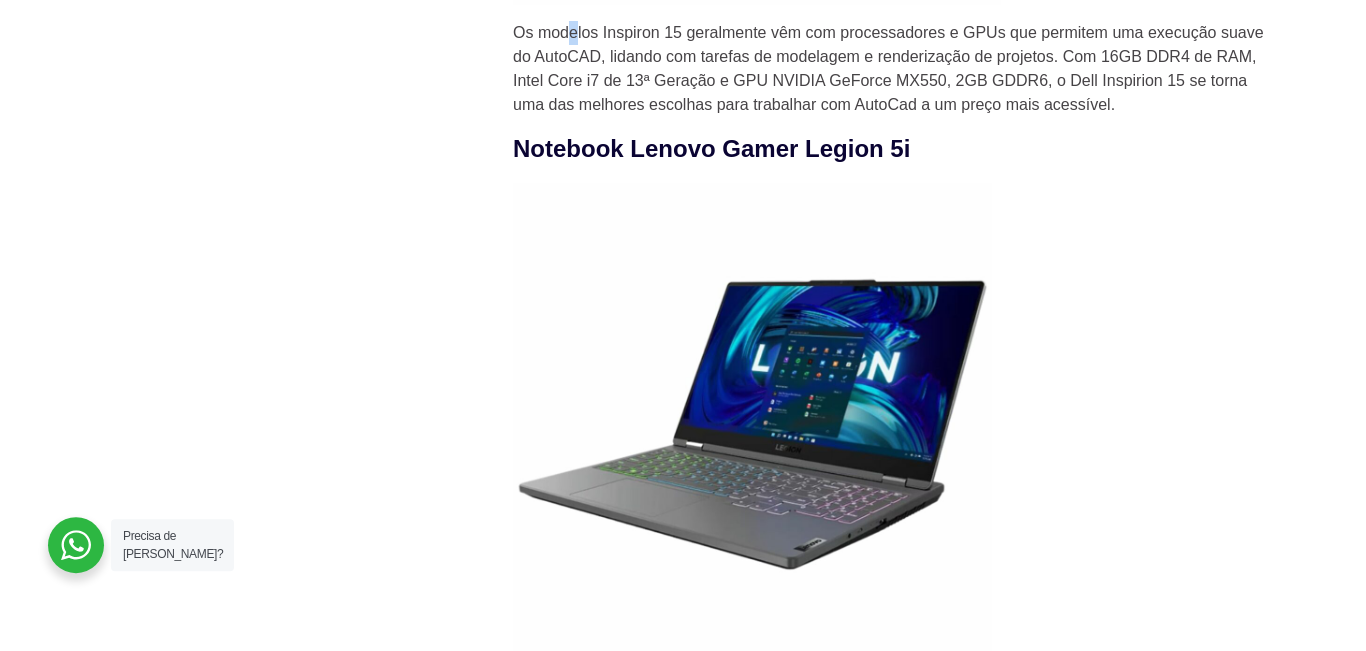 scroll, scrollTop: 5879, scrollLeft: 0, axis: vertical 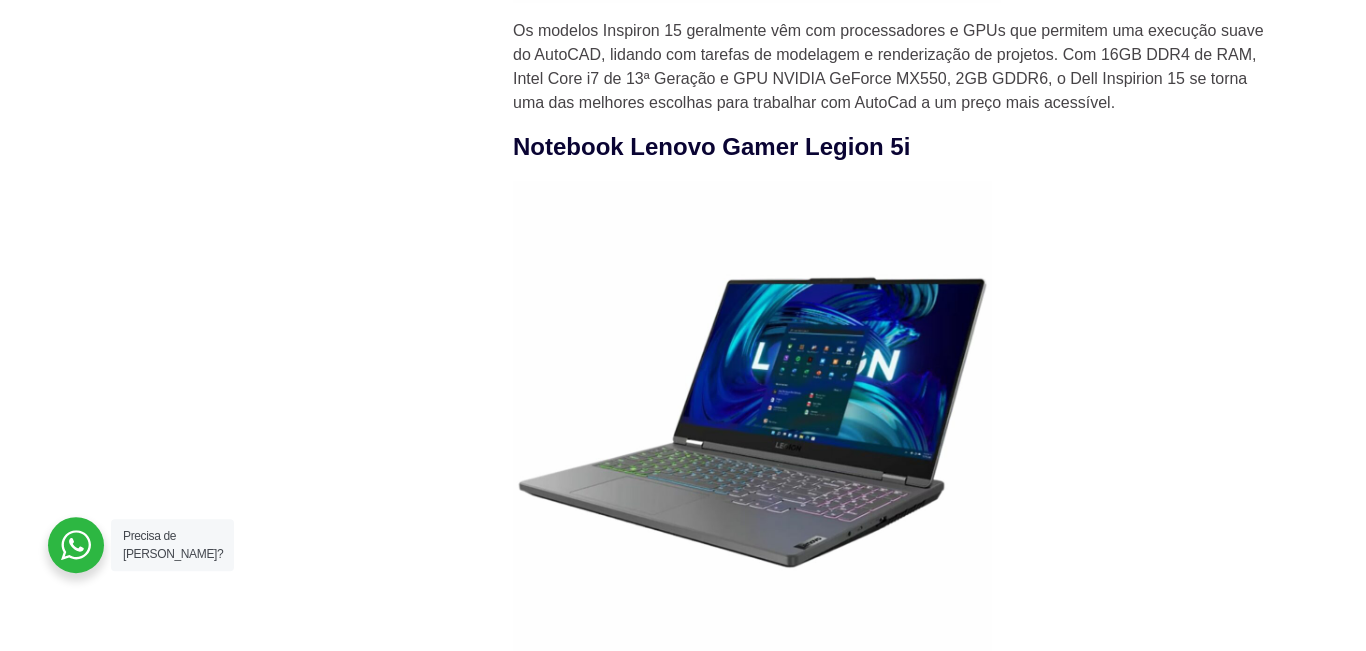 click on "Os modelos Inspiron 15 geralmente vêm com processadores e GPUs que permitem uma execução suave do AutoCAD, lidando com tarefas de modelagem e renderização de projetos. Com 16GB DDR4 de RAM, Intel Core i7 de 13ª Geração e GPU NVIDIA GeForce MX550, 2GB GDDR6, o Dell Inspirion 15 se torna uma das melhores escolhas para trabalhar com AutoCad a um preço mais acessível." at bounding box center (893, 67) 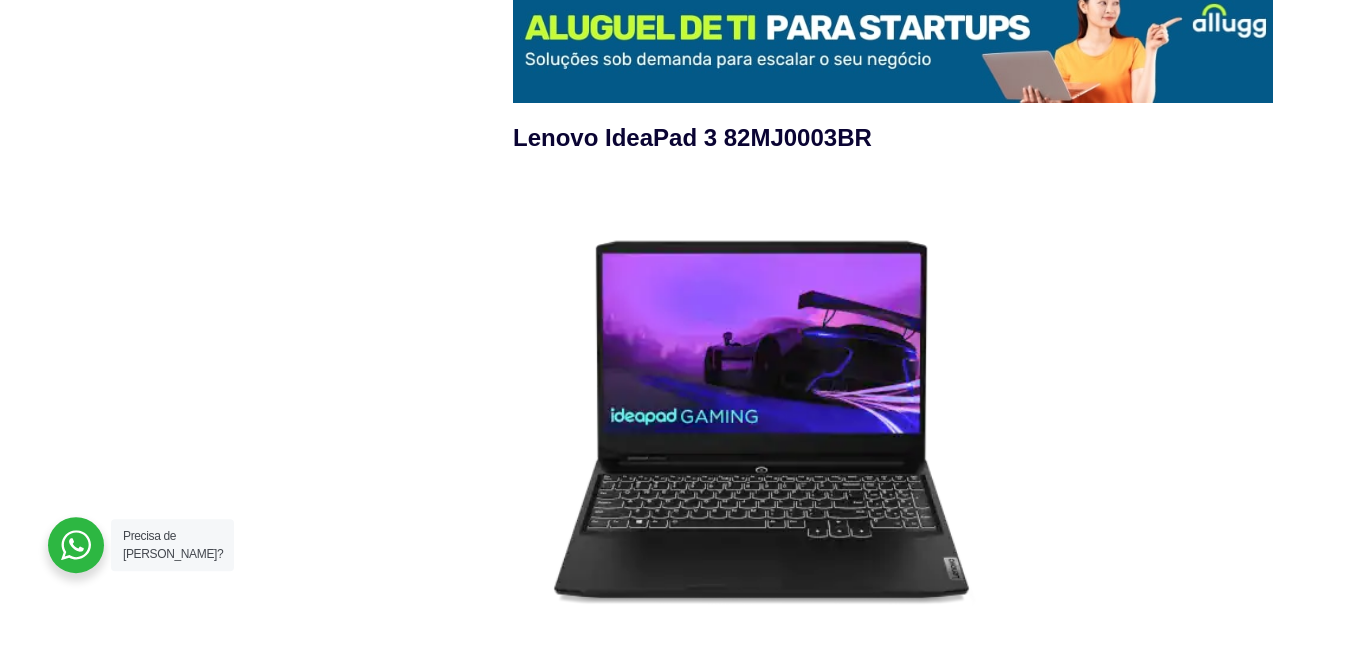 scroll, scrollTop: 3666, scrollLeft: 0, axis: vertical 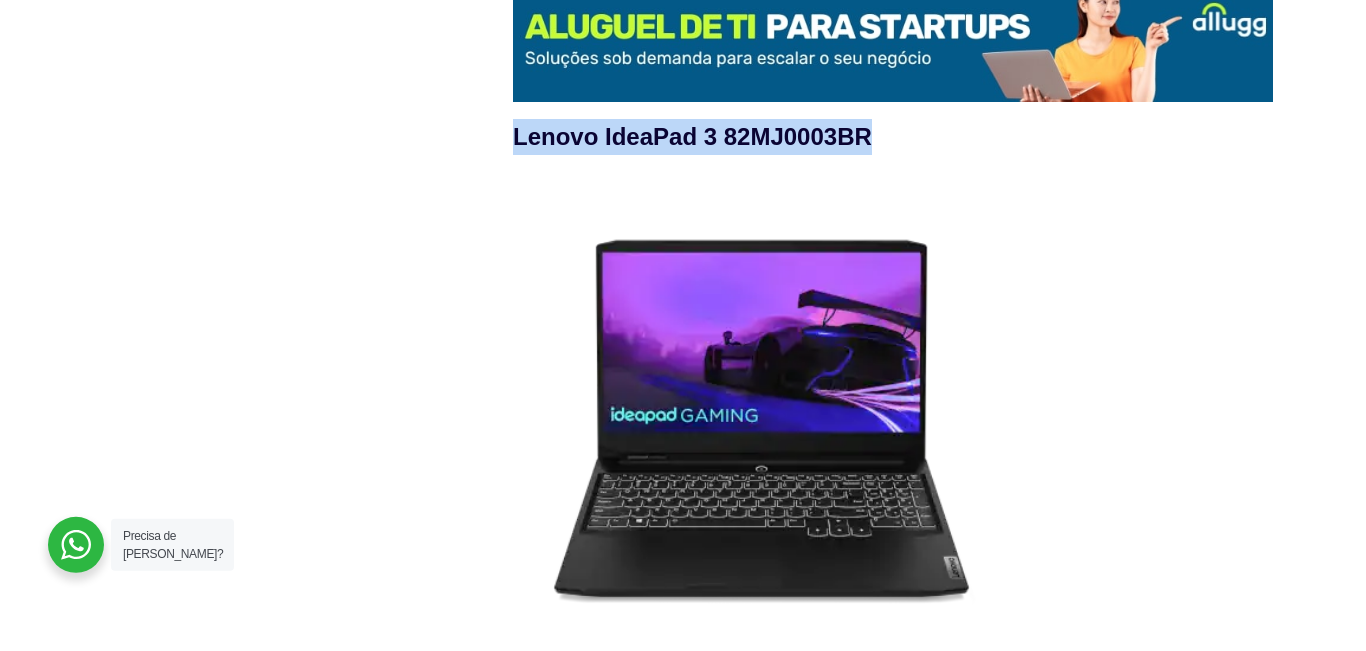 drag, startPoint x: 516, startPoint y: 215, endPoint x: 881, endPoint y: 201, distance: 365.2684 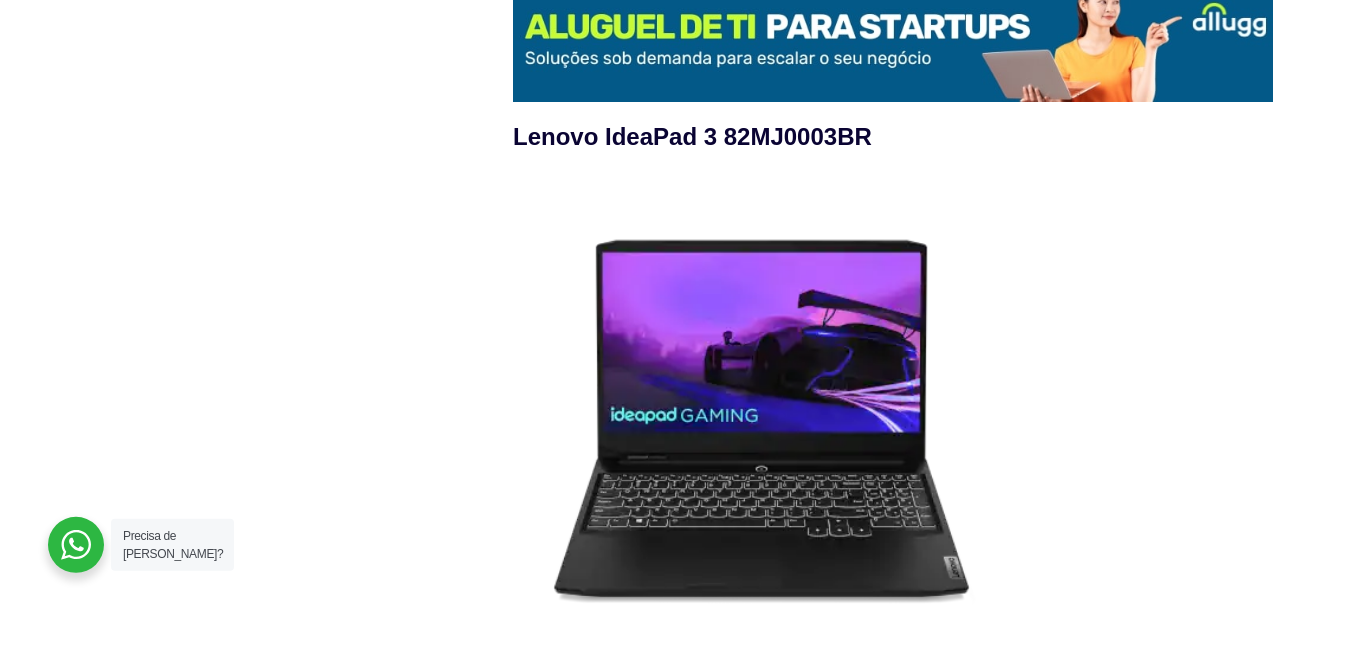 click on "Quando se trata de trabalhar com o AutoCad, um dos softwares de design mais populares do mercado, ter o notebook certo é crucial. A escolha do equipamento adequado pode fazer toda a diferença na sua produtividade e na qualidade dos projetos que você pode criar.
Neste guia, exploraremos os requisitos do sistema do Autocad e forneceremos recomendações sobre o melhor notebook para design, focando no desempenho em CAD e na GPU para Autocad. Vamos ajudá-lo a escolher o notebook perfeito para atender às suas necessidades de design.
Requisitos do Sistema AutoCad
Antes de mergulharmos na seleção do notebook, é fundamental entender os requisitos do sistema para o Autocad. O software é conhecido por ser exigente em termos de recursos, especialmente quando se trabalha com projetos complexos em 2D e 3D. Portanto, certificar-se de que o notebook atende a esses requisitos é o primeiro passo. Os requisitos mínimos do sistema para o Autocad geralmente incluem:
Processador" at bounding box center (893, 280) 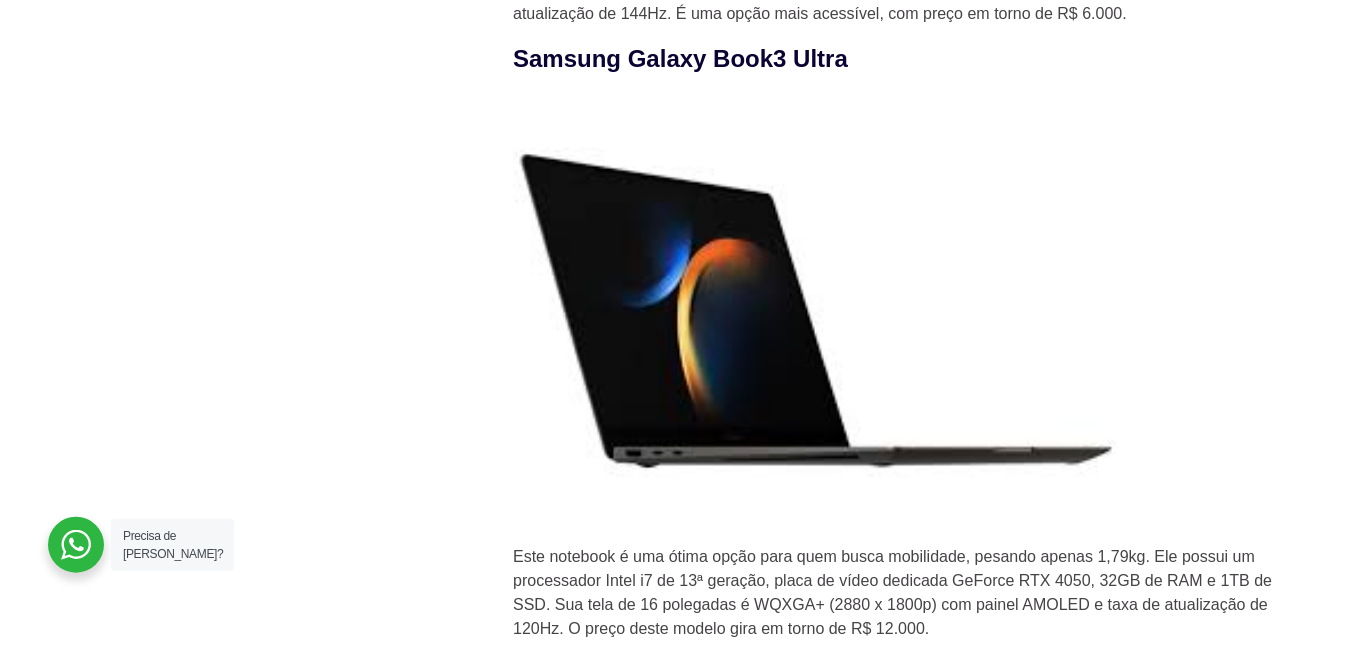 scroll, scrollTop: 2991, scrollLeft: 0, axis: vertical 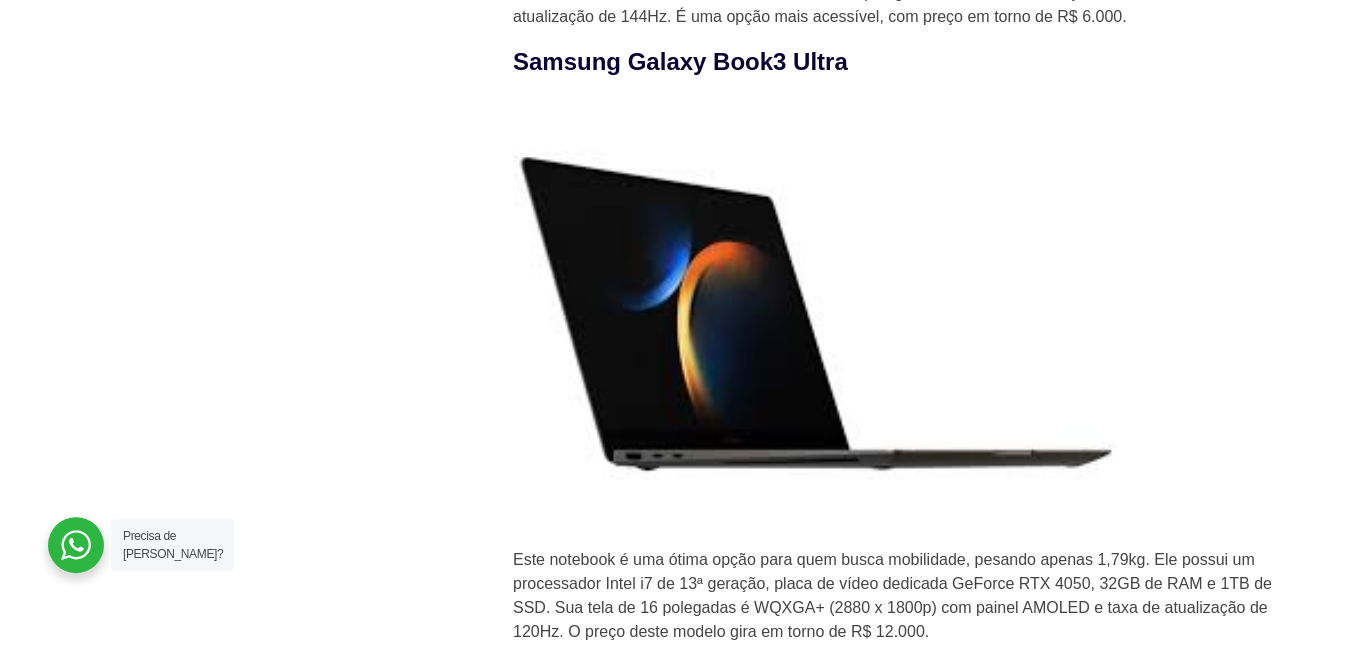 click on "Samsung Galaxy Book3 Ultra" at bounding box center [680, 61] 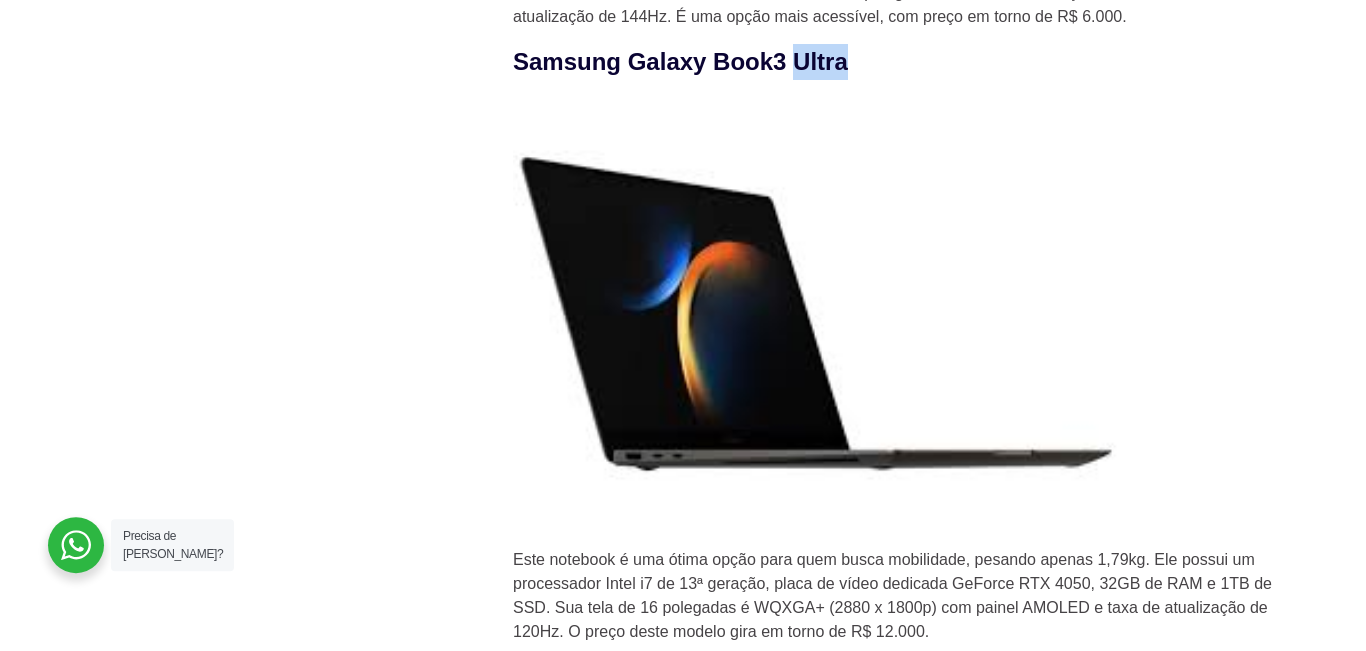 click on "Samsung Galaxy Book3 Ultra" at bounding box center [680, 61] 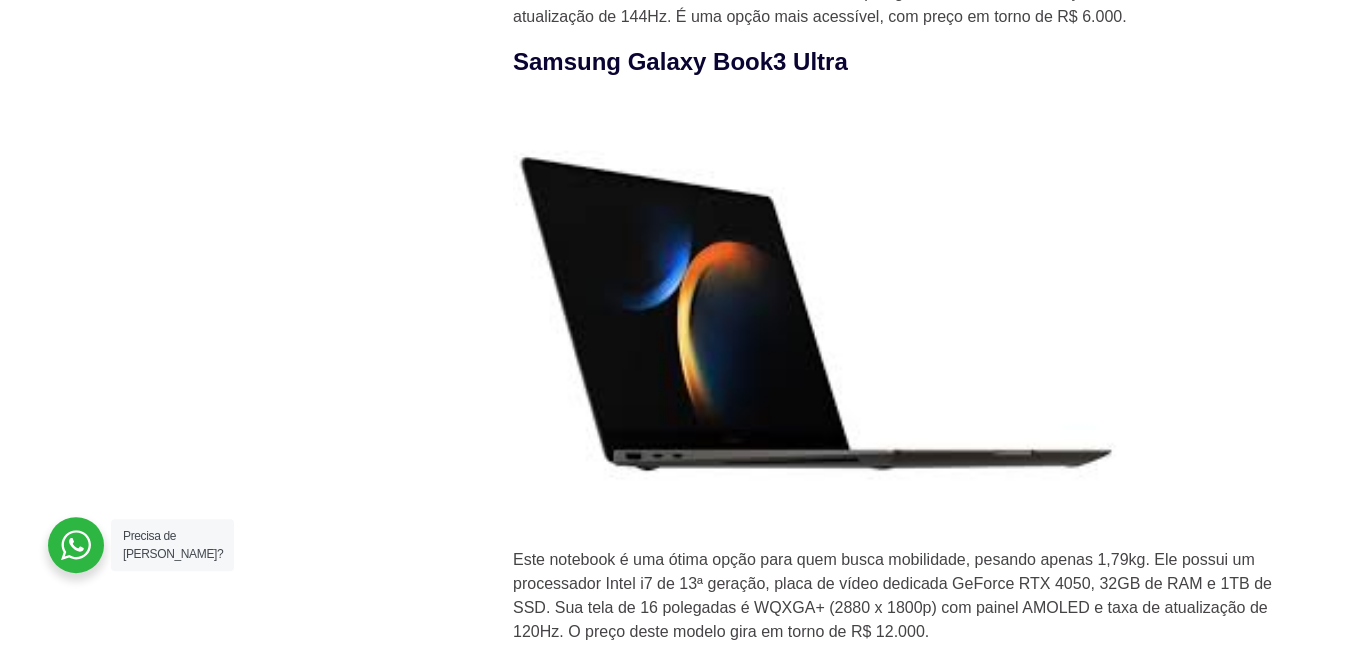click on "Samsung Galaxy Book3 Ultra" at bounding box center [680, 61] 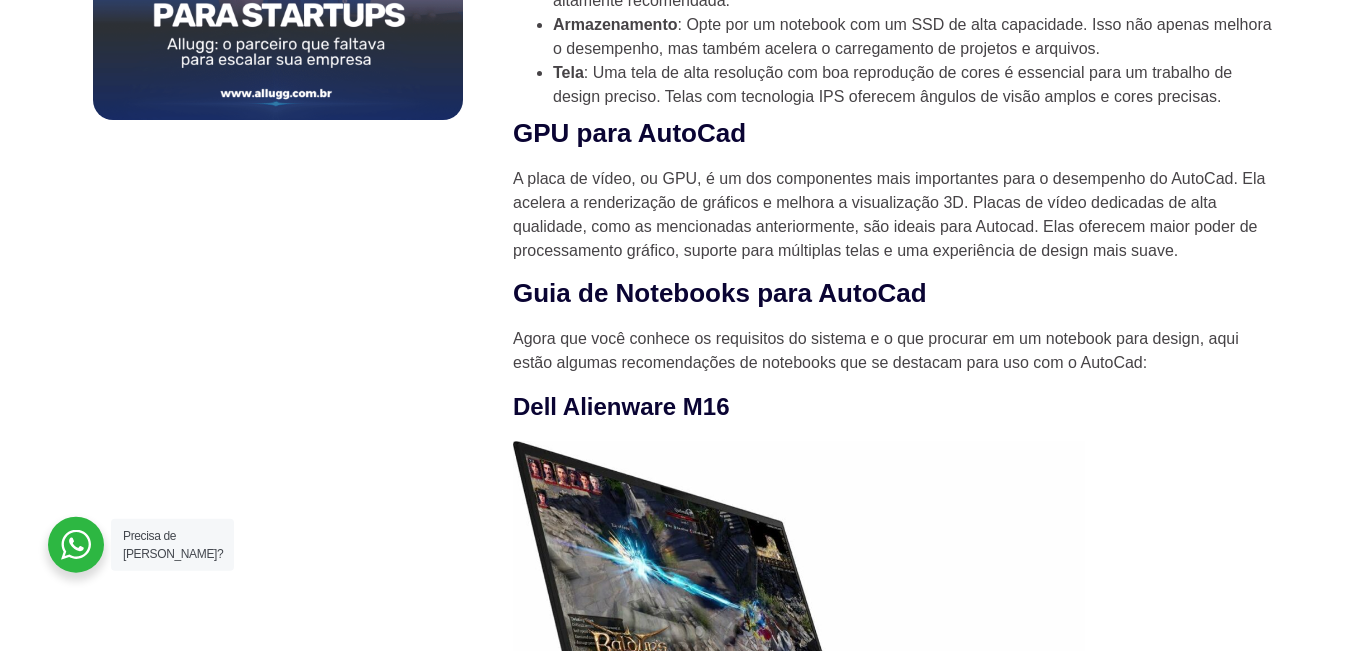 click on "Quando se trata de trabalhar com o AutoCad, um dos softwares de design mais populares do mercado, ter o notebook certo é crucial. A escolha do equipamento adequado pode fazer toda a diferença na sua produtividade e na qualidade dos projetos que você pode criar.
Neste guia, exploraremos os requisitos do sistema do Autocad e forneceremos recomendações sobre o melhor notebook para design, focando no desempenho em CAD e na GPU para Autocad. Vamos ajudá-lo a escolher o notebook perfeito para atender às suas necessidades de design.
Requisitos do Sistema AutoCad
Antes de mergulharmos na seleção do notebook, é fundamental entender os requisitos do sistema para o Autocad. O software é conhecido por ser exigente em termos de recursos, especialmente quando se trabalha com projetos complexos em 2D e 3D. Portanto, certificar-se de que o notebook atende a esses requisitos é o primeiro passo. Os requisitos mínimos do sistema para o Autocad geralmente incluem:
Processador" at bounding box center (893, 2421) 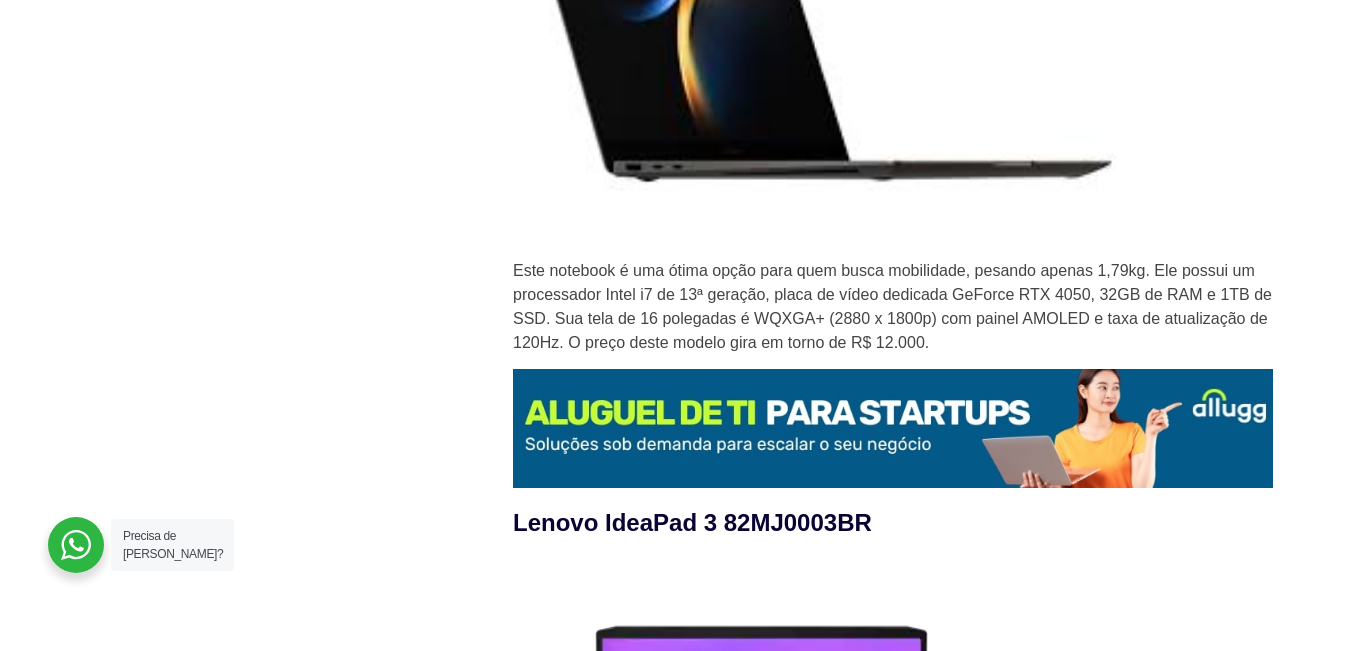 scroll, scrollTop: 3295, scrollLeft: 0, axis: vertical 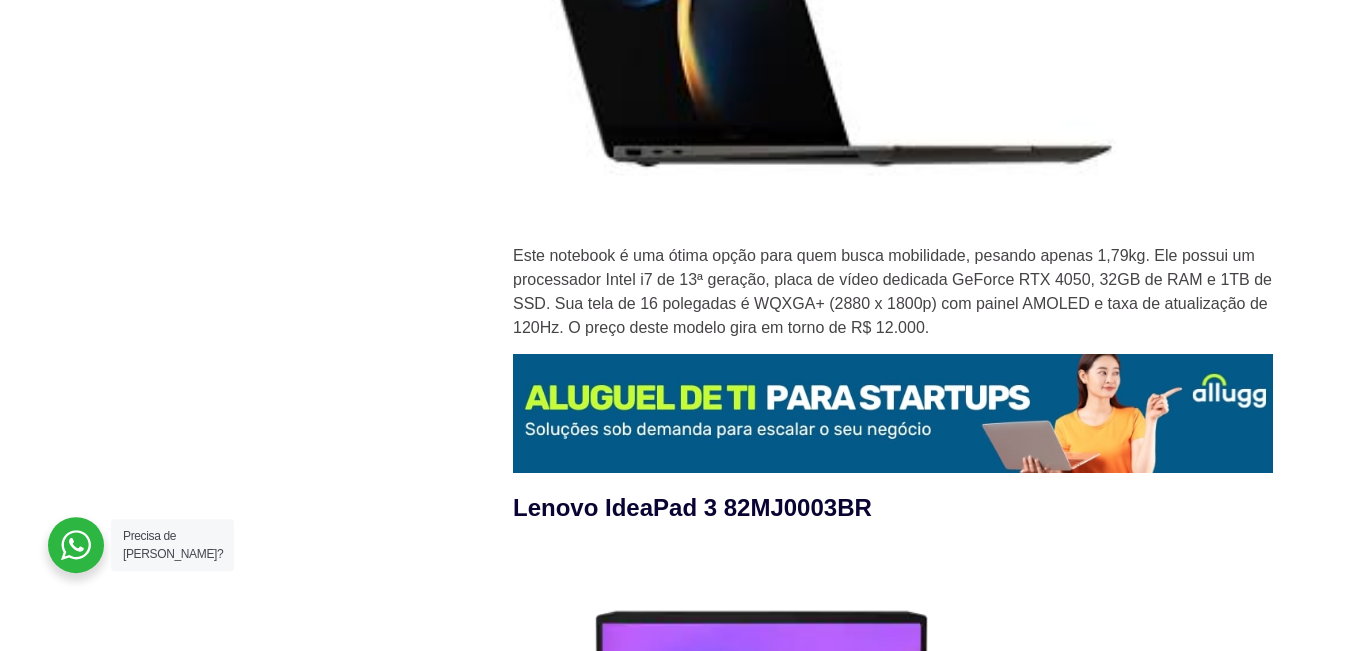 click on "Este notebook é uma ótima opção para quem busca mobilidade, pesando apenas 1,79kg. Ele possui um processador Intel i7 de 13ª geração, placa de vídeo dedicada GeForce RTX 4050, 32GB de RAM e 1TB de SSD. Sua tela de 16 polegadas é WQXGA+ (2880 x 1800p) com painel AMOLED e taxa de atualização de 120Hz. O preço deste modelo gira em torno de R$ 12.000." at bounding box center (893, 292) 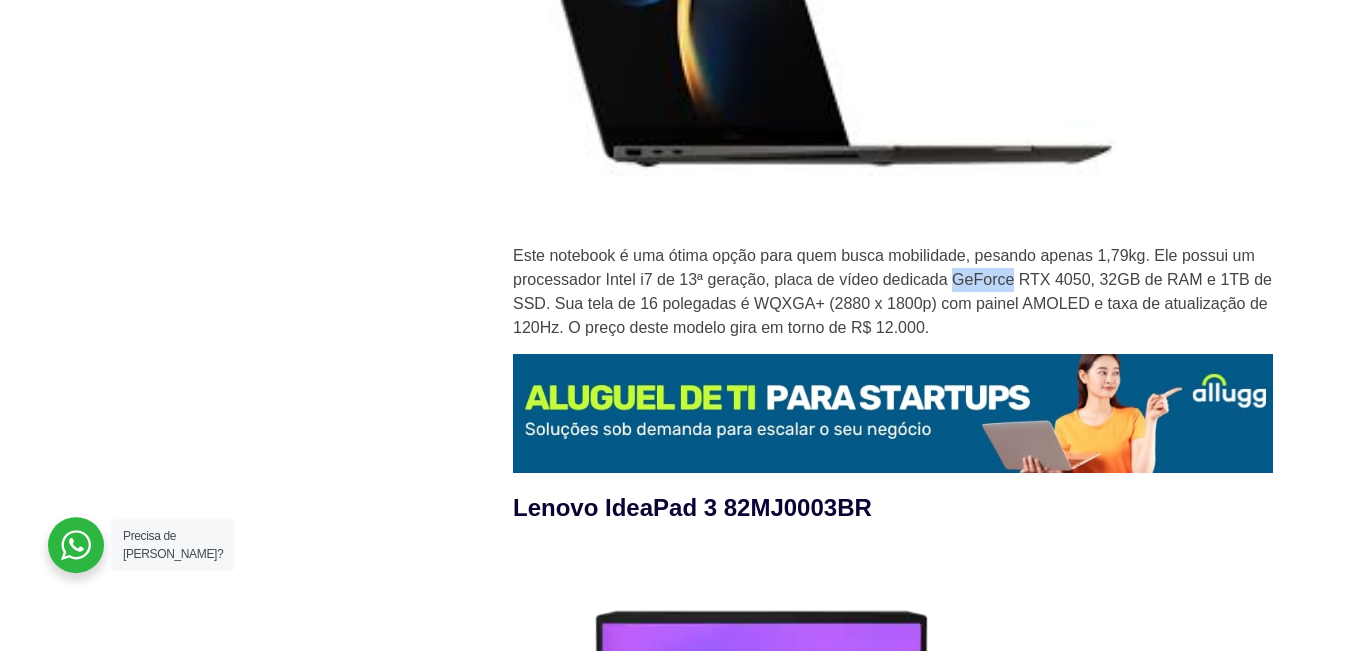 click on "Este notebook é uma ótima opção para quem busca mobilidade, pesando apenas 1,79kg. Ele possui um processador Intel i7 de 13ª geração, placa de vídeo dedicada GeForce RTX 4050, 32GB de RAM e 1TB de SSD. Sua tela de 16 polegadas é WQXGA+ (2880 x 1800p) com painel AMOLED e taxa de atualização de 120Hz. O preço deste modelo gira em torno de R$ 12.000." at bounding box center [893, 292] 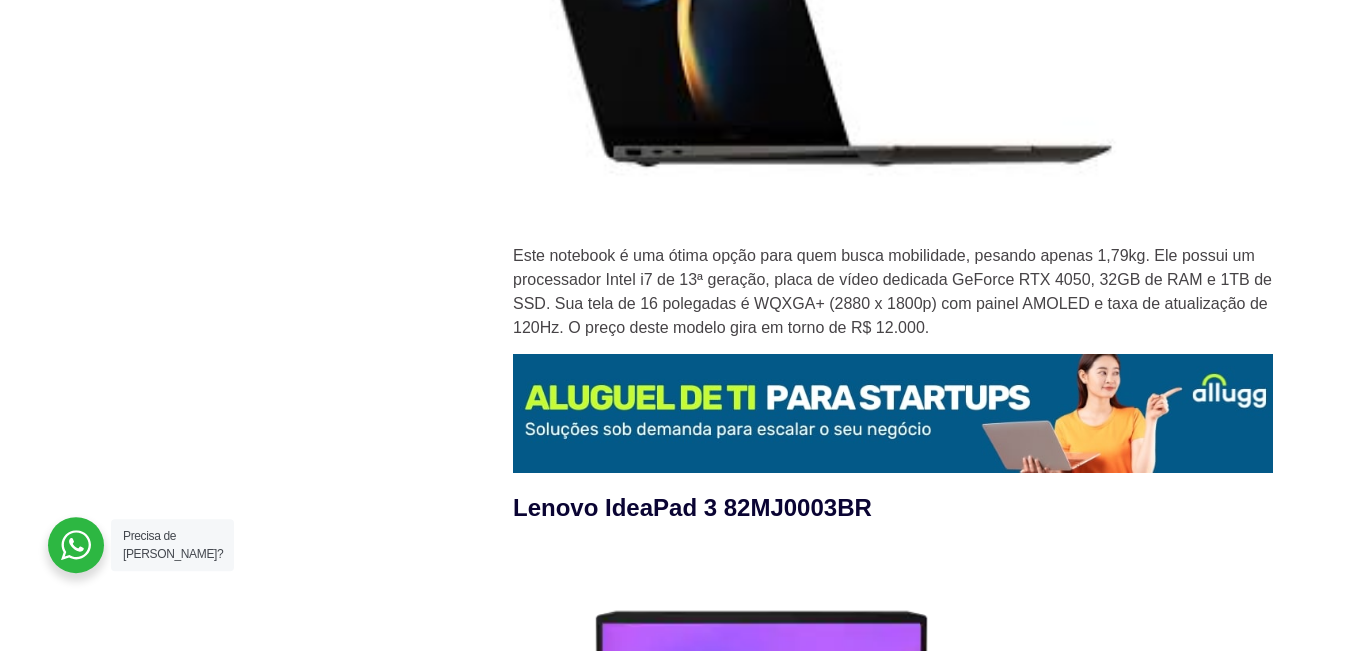 click on "Este notebook é uma ótima opção para quem busca mobilidade, pesando apenas 1,79kg. Ele possui um processador Intel i7 de 13ª geração, placa de vídeo dedicada GeForce RTX 4050, 32GB de RAM e 1TB de SSD. Sua tela de 16 polegadas é WQXGA+ (2880 x 1800p) com painel AMOLED e taxa de atualização de 120Hz. O preço deste modelo gira em torno de R$ 12.000." at bounding box center [893, 292] 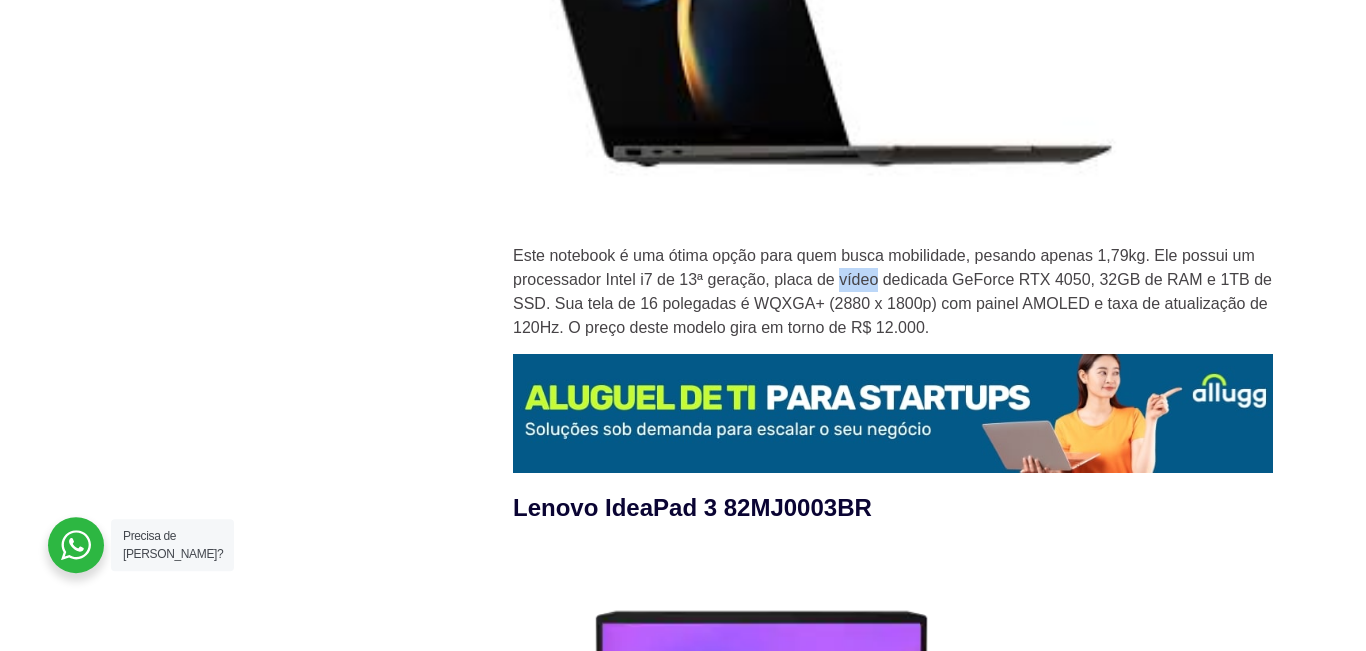 click on "Este notebook é uma ótima opção para quem busca mobilidade, pesando apenas 1,79kg. Ele possui um processador Intel i7 de 13ª geração, placa de vídeo dedicada GeForce RTX 4050, 32GB de RAM e 1TB de SSD. Sua tela de 16 polegadas é WQXGA+ (2880 x 1800p) com painel AMOLED e taxa de atualização de 120Hz. O preço deste modelo gira em torno de R$ 12.000." at bounding box center (893, 292) 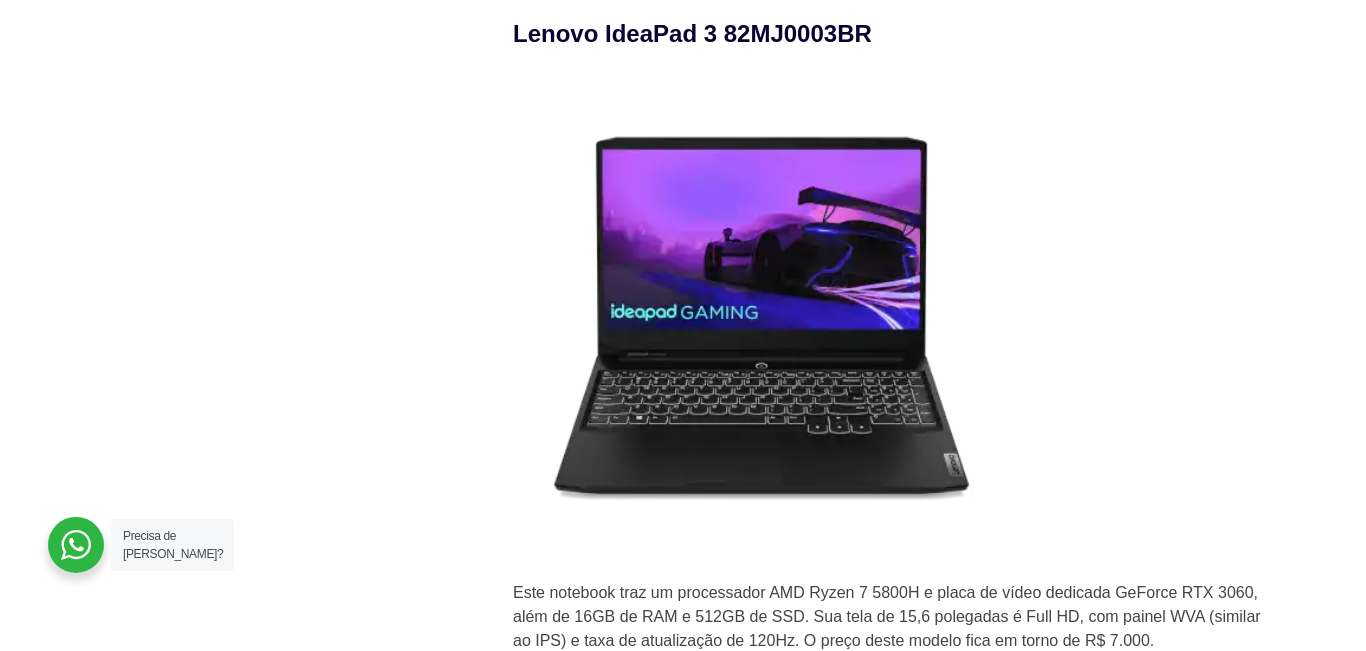 scroll, scrollTop: 3778, scrollLeft: 0, axis: vertical 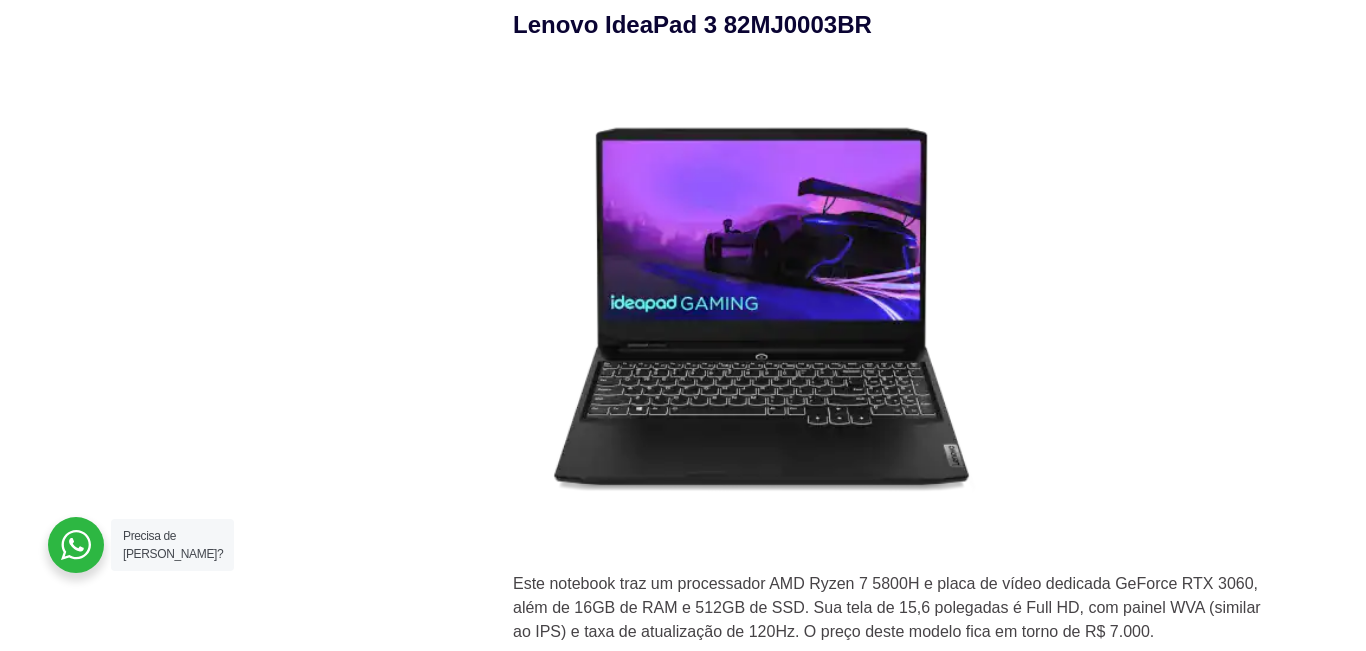 click on "Lenovo IdeaPad 3 82MJ0003BR" at bounding box center (692, 24) 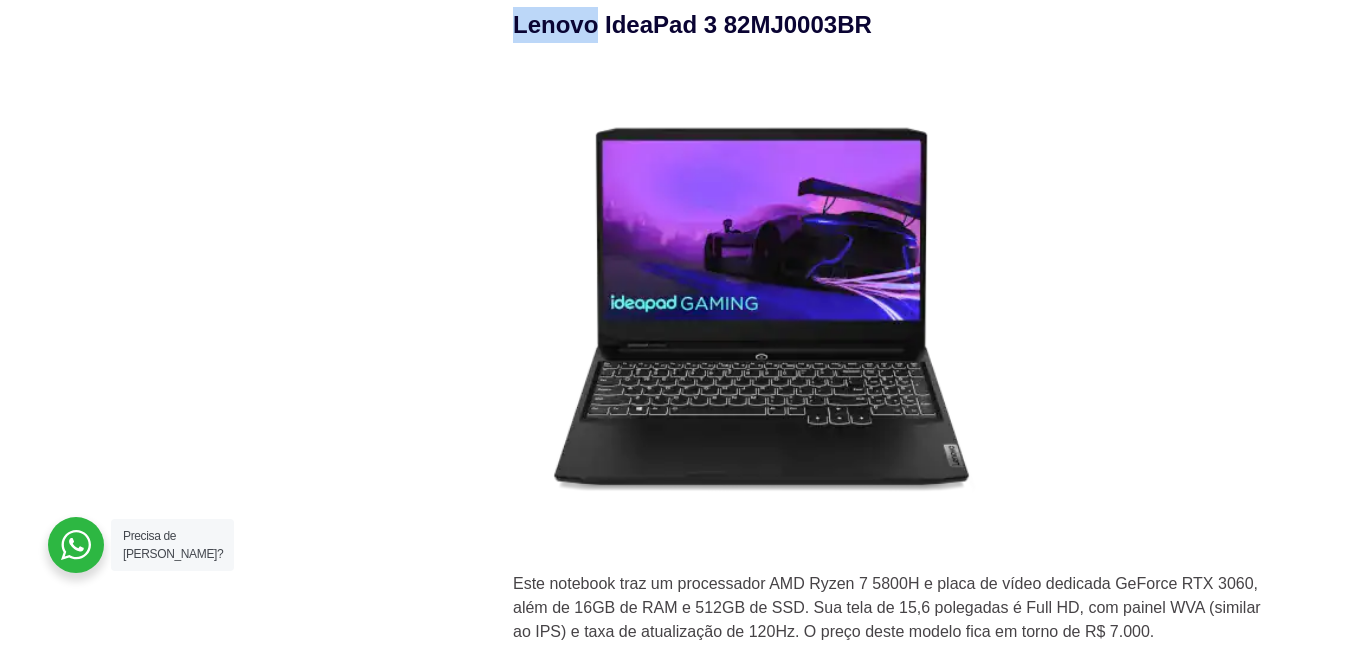 click on "Lenovo IdeaPad 3 82MJ0003BR" at bounding box center (692, 24) 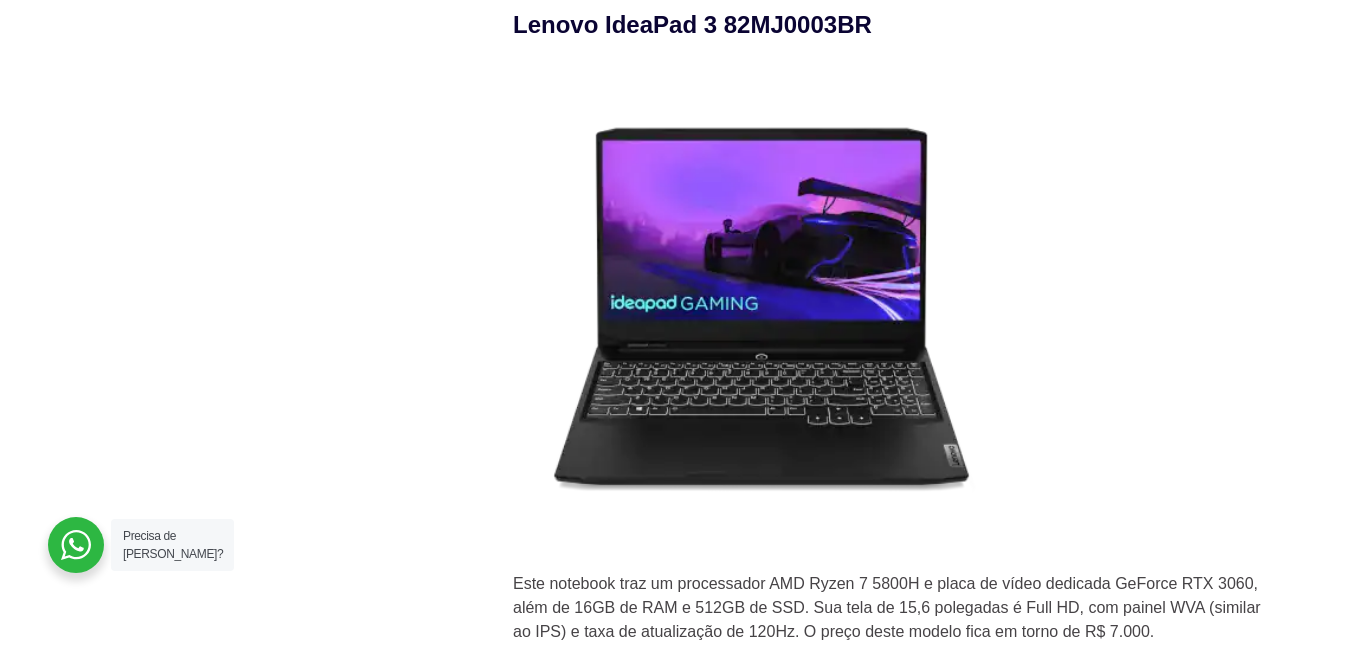 click on "Lenovo IdeaPad 3 82MJ0003BR" at bounding box center [692, 24] 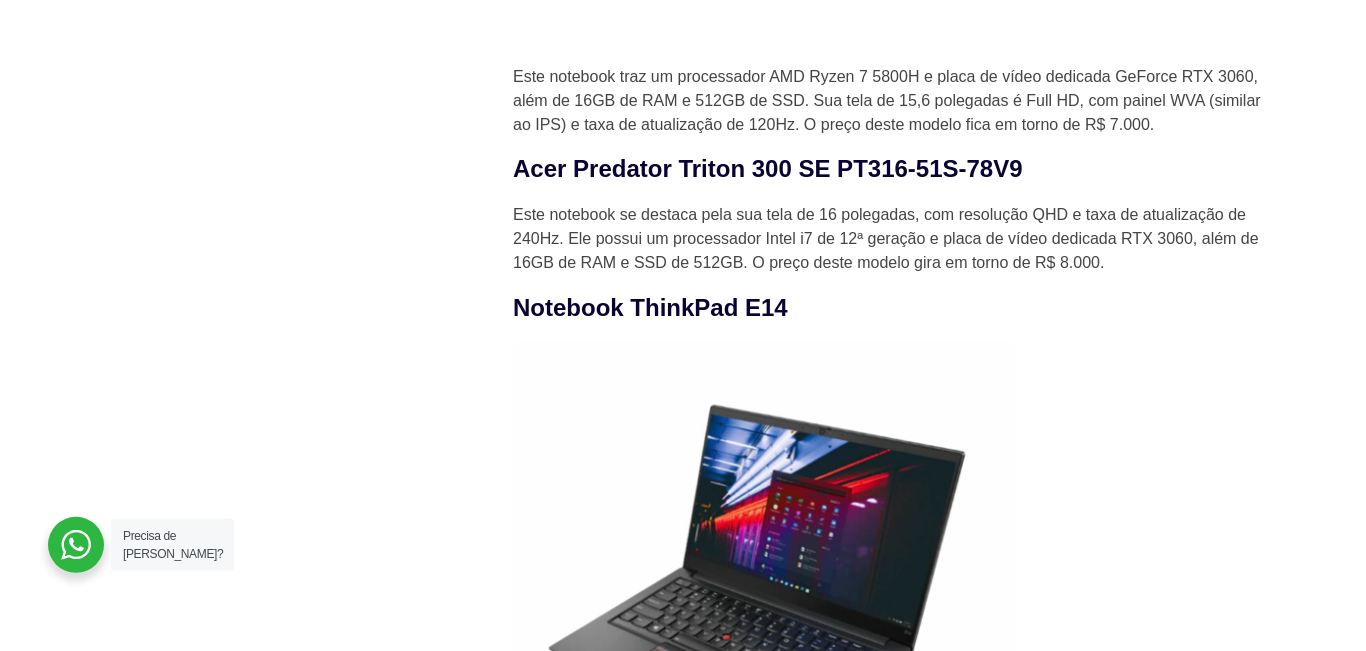 scroll, scrollTop: 4329, scrollLeft: 0, axis: vertical 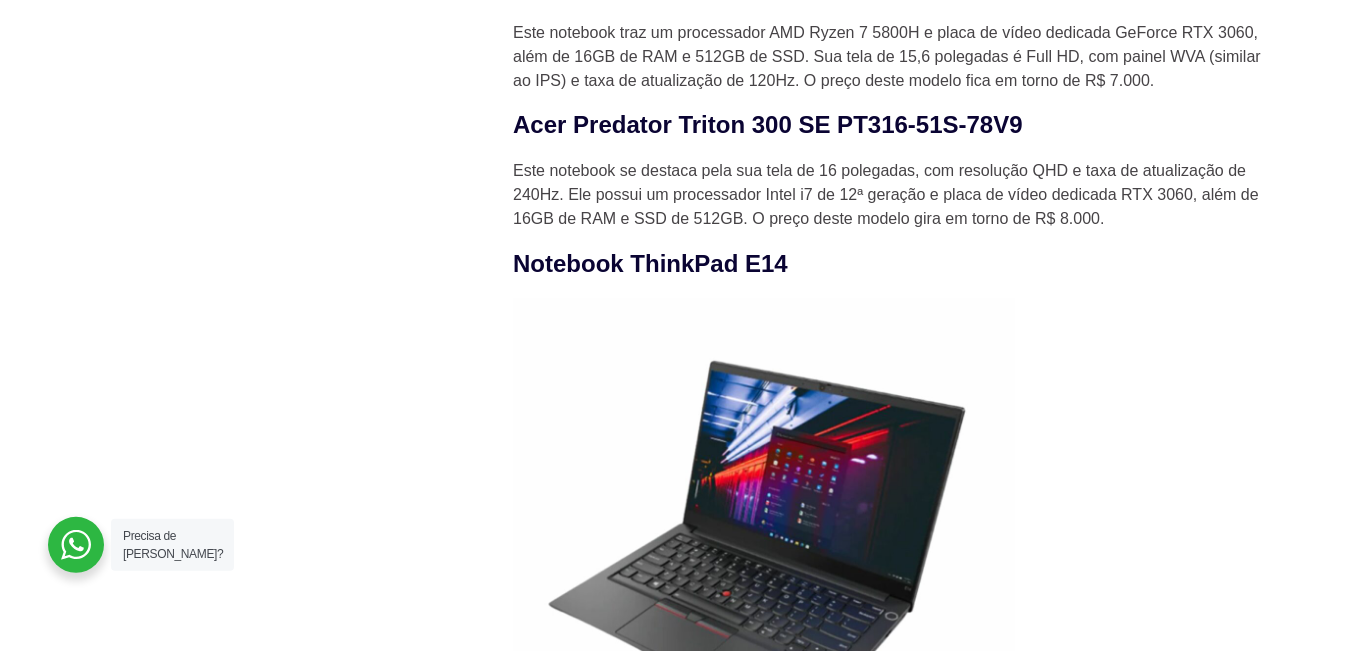 click on "Acer Predator Triton 300 SE PT316-51S-78V9" at bounding box center (768, 124) 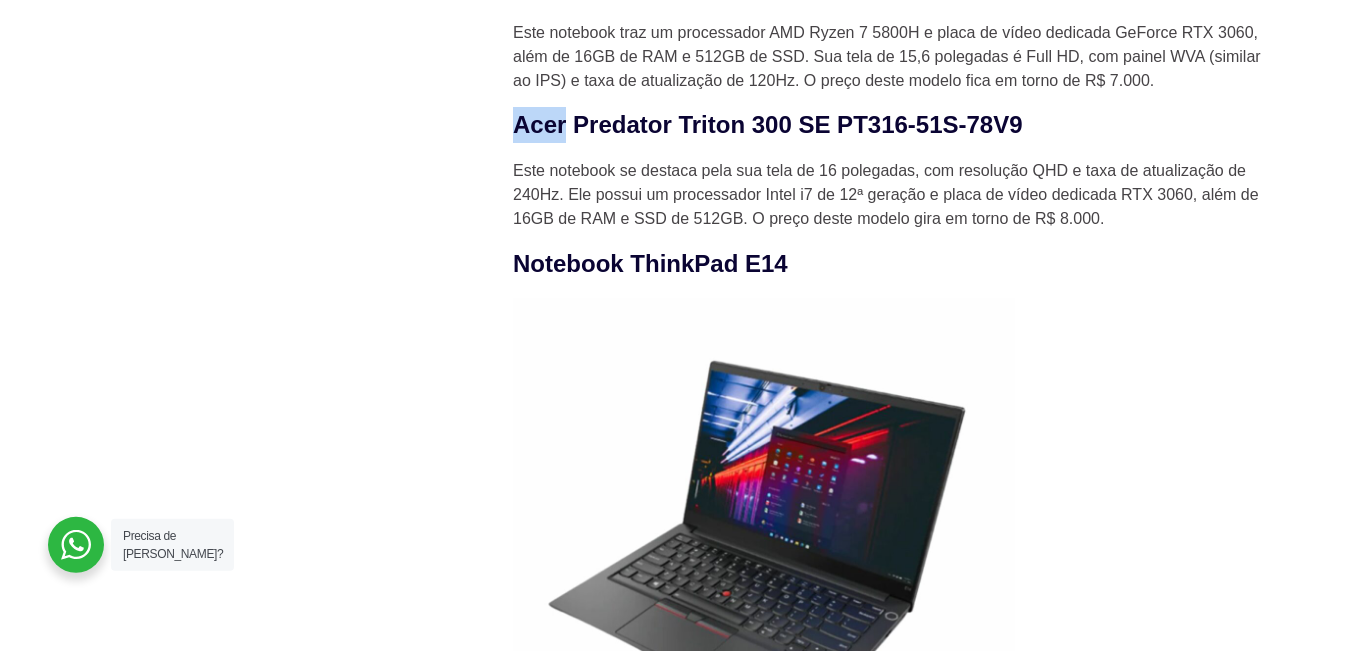 click on "Acer Predator Triton 300 SE PT316-51S-78V9" at bounding box center [768, 124] 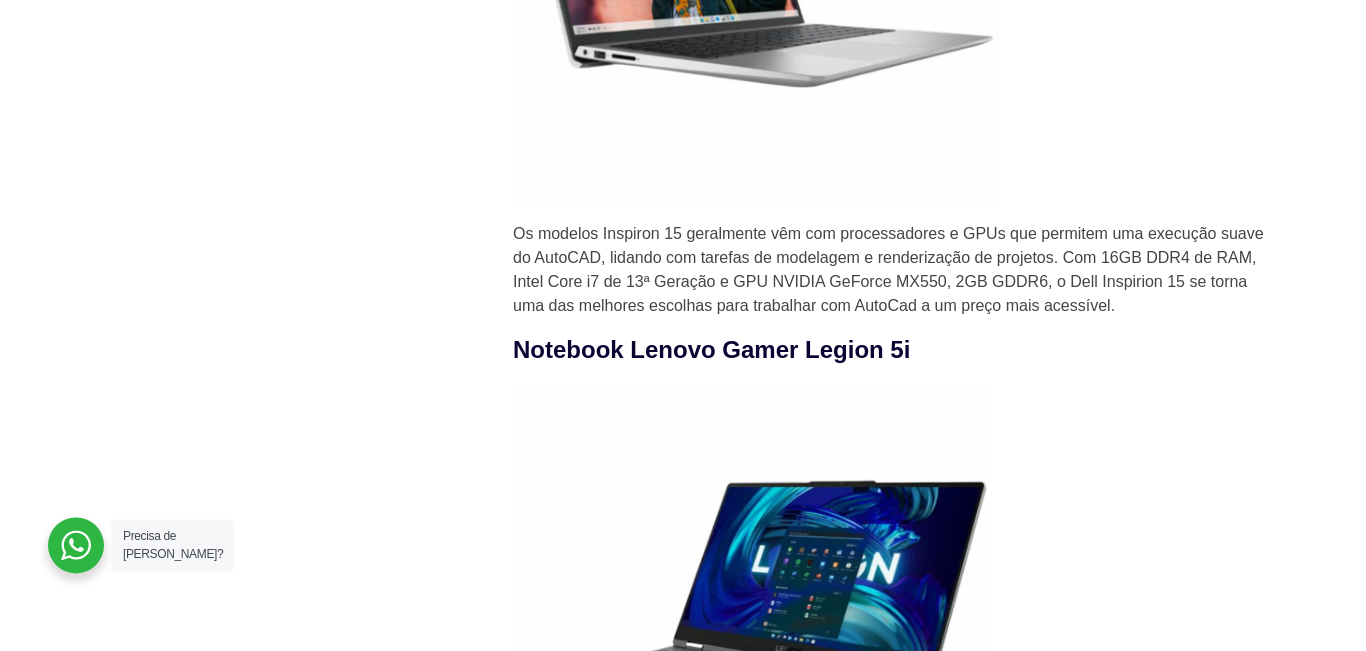 scroll, scrollTop: 5679, scrollLeft: 0, axis: vertical 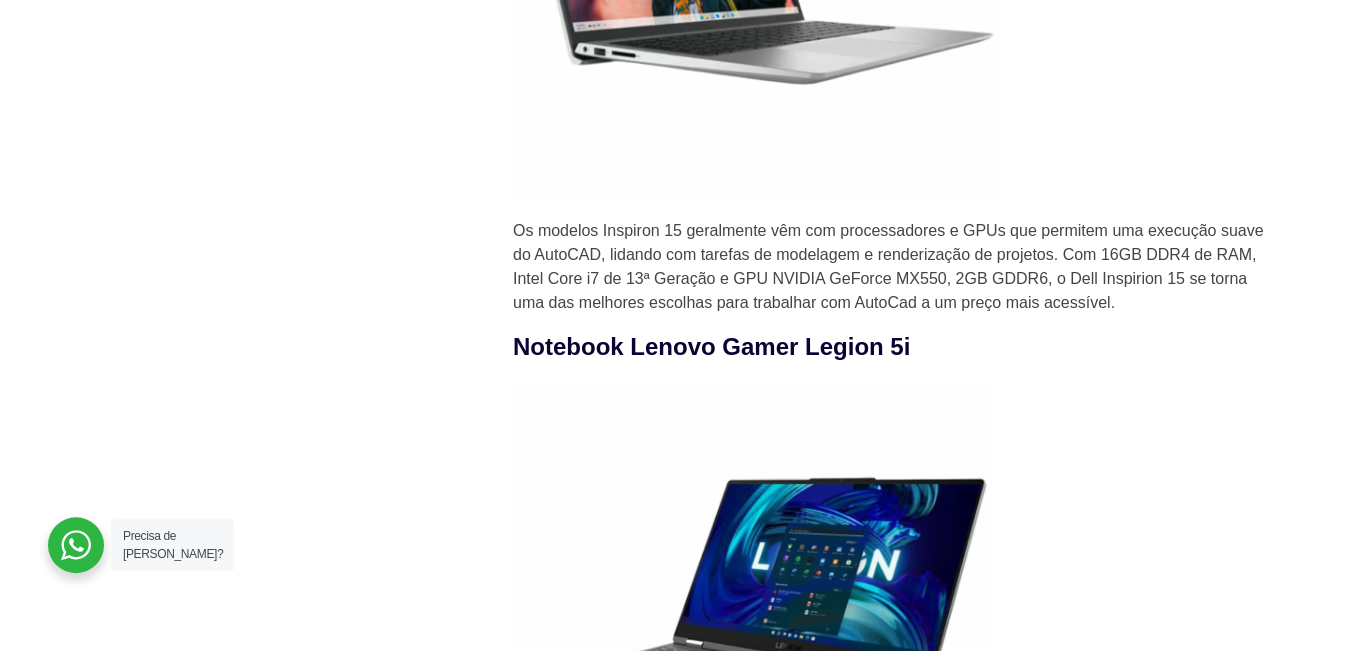 click on "Os modelos Inspiron 15 geralmente vêm com processadores e GPUs que permitem uma execução suave do AutoCAD, lidando com tarefas de modelagem e renderização de projetos. Com 16GB DDR4 de RAM, Intel Core i7 de 13ª Geração e GPU NVIDIA GeForce MX550, 2GB GDDR6, o Dell Inspirion 15 se torna uma das melhores escolhas para trabalhar com AutoCad a um preço mais acessível." at bounding box center [893, 267] 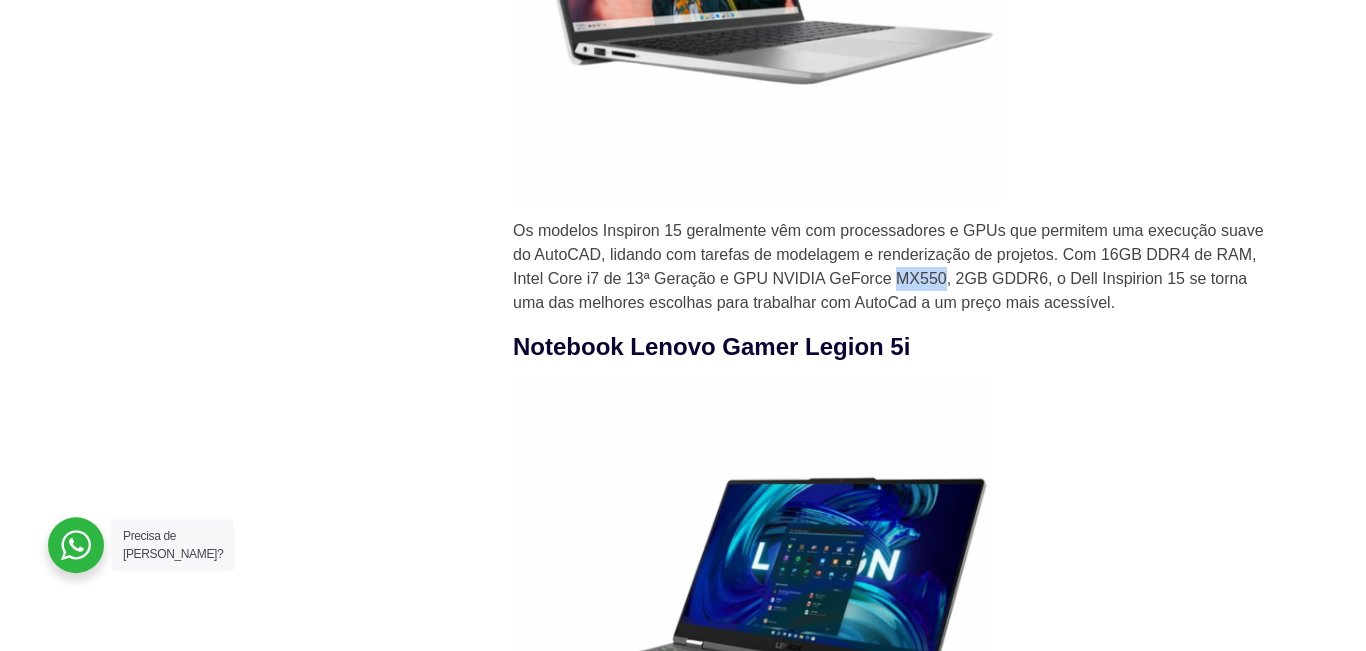 click on "Os modelos Inspiron 15 geralmente vêm com processadores e GPUs que permitem uma execução suave do AutoCAD, lidando com tarefas de modelagem e renderização de projetos. Com 16GB DDR4 de RAM, Intel Core i7 de 13ª Geração e GPU NVIDIA GeForce MX550, 2GB GDDR6, o Dell Inspirion 15 se torna uma das melhores escolhas para trabalhar com AutoCad a um preço mais acessível." at bounding box center (893, 267) 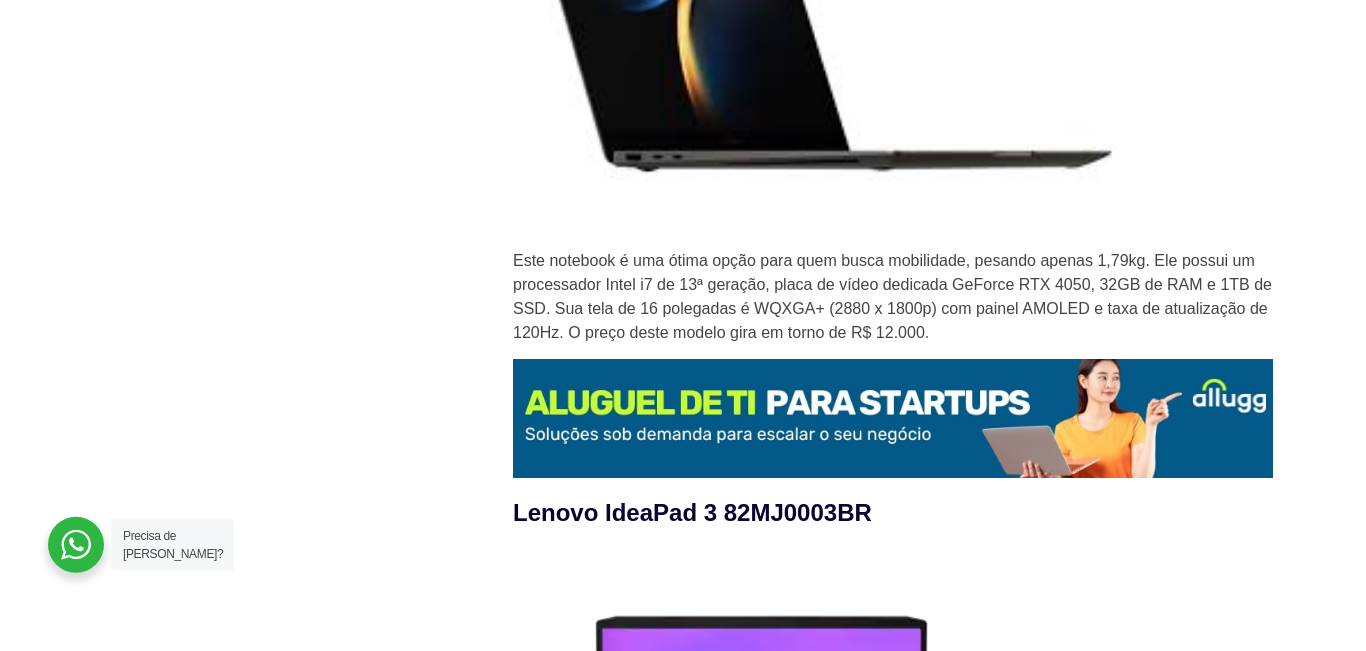scroll, scrollTop: 3292, scrollLeft: 0, axis: vertical 